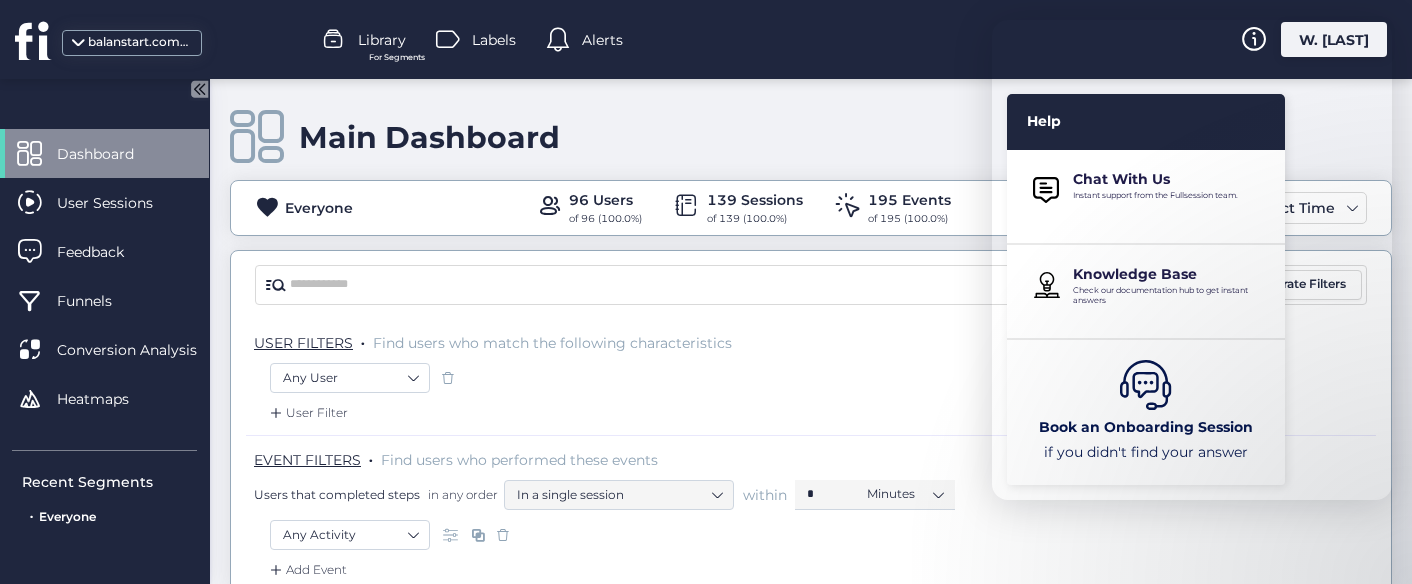 scroll, scrollTop: 0, scrollLeft: 0, axis: both 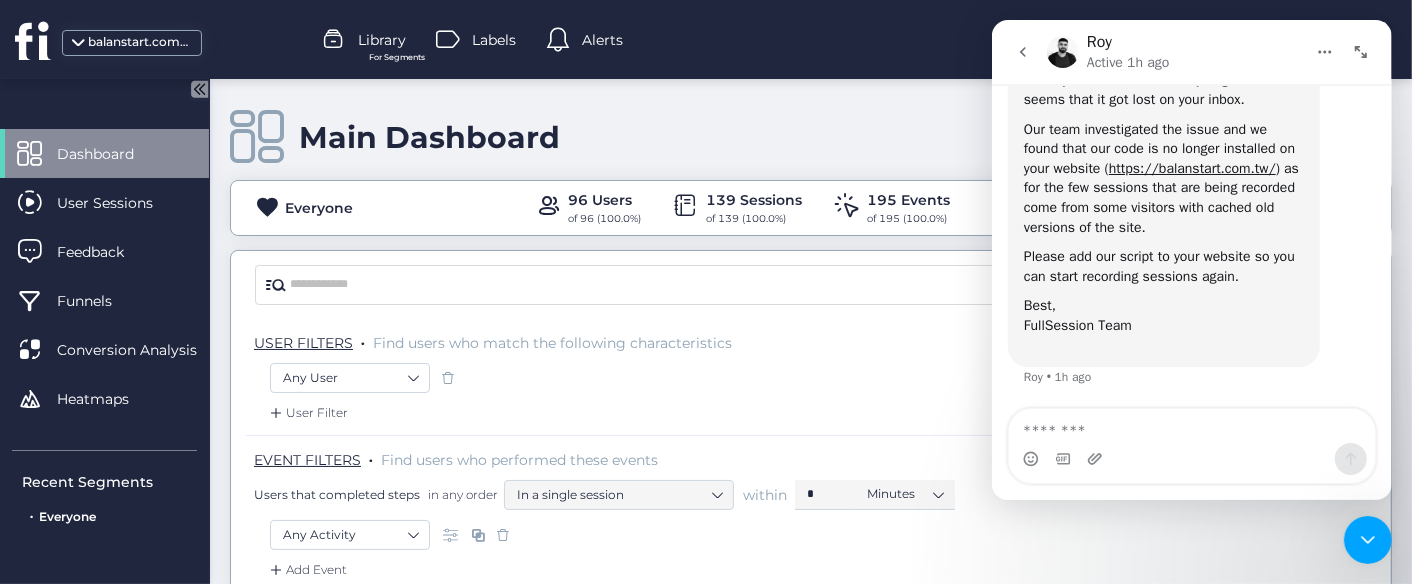 click 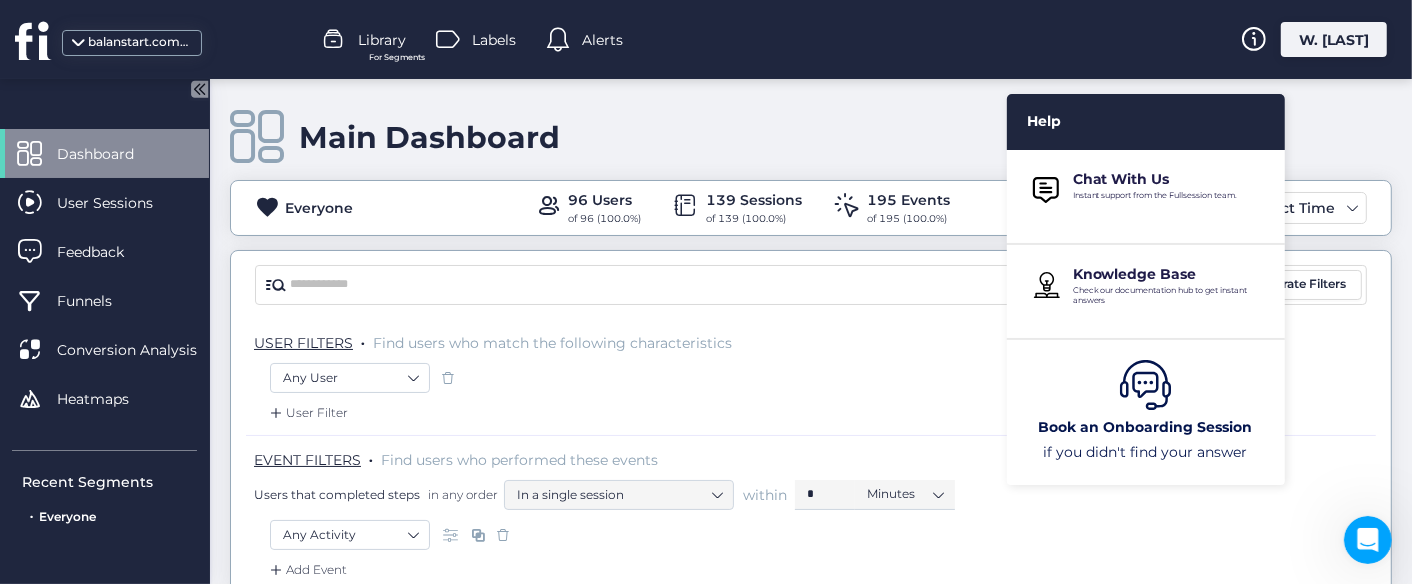 click on "balanstart.com.tw Library For Segments Labels Alerts  W. [LAST]" 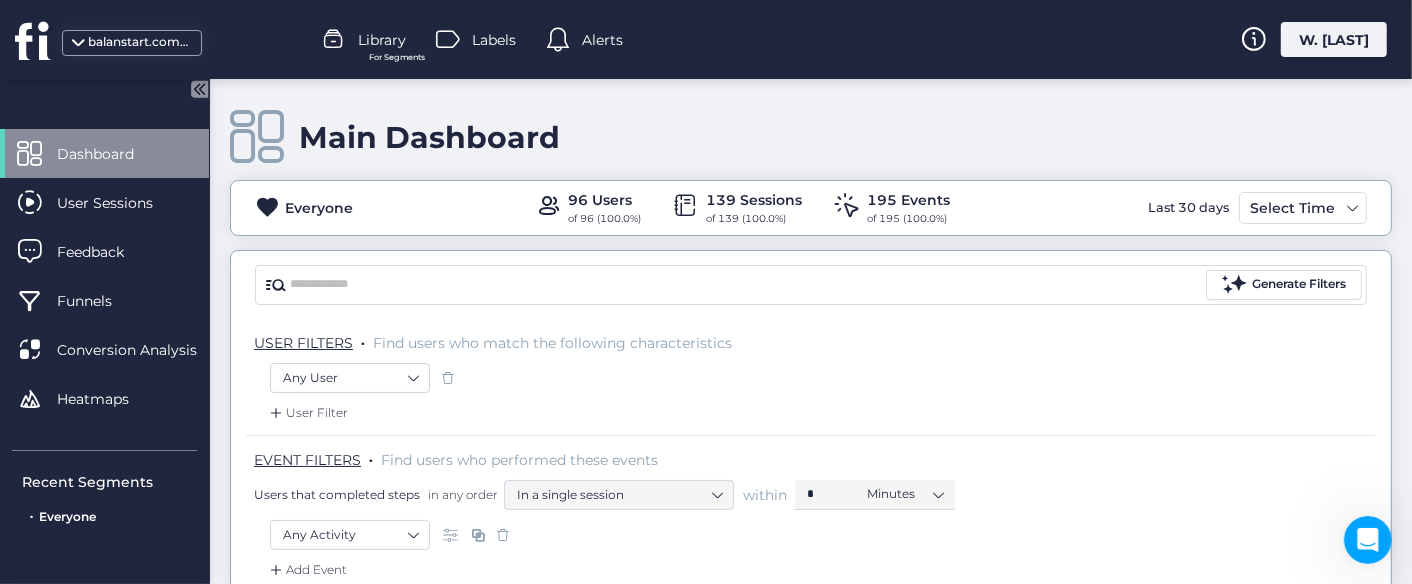 click 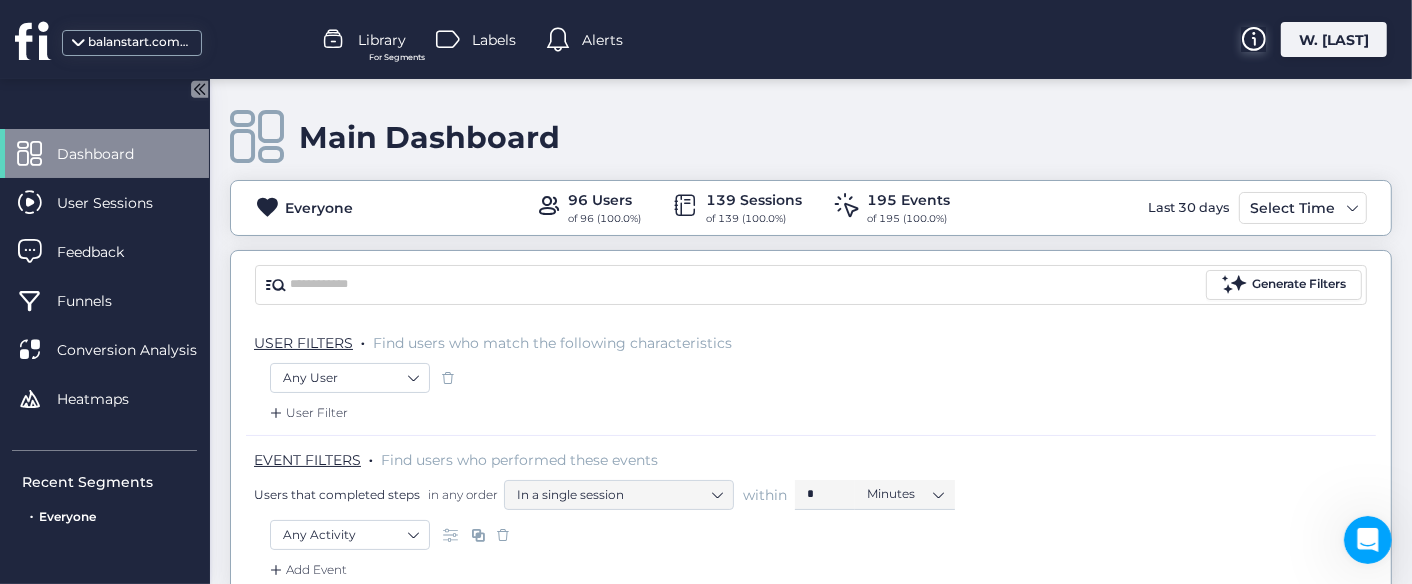 click 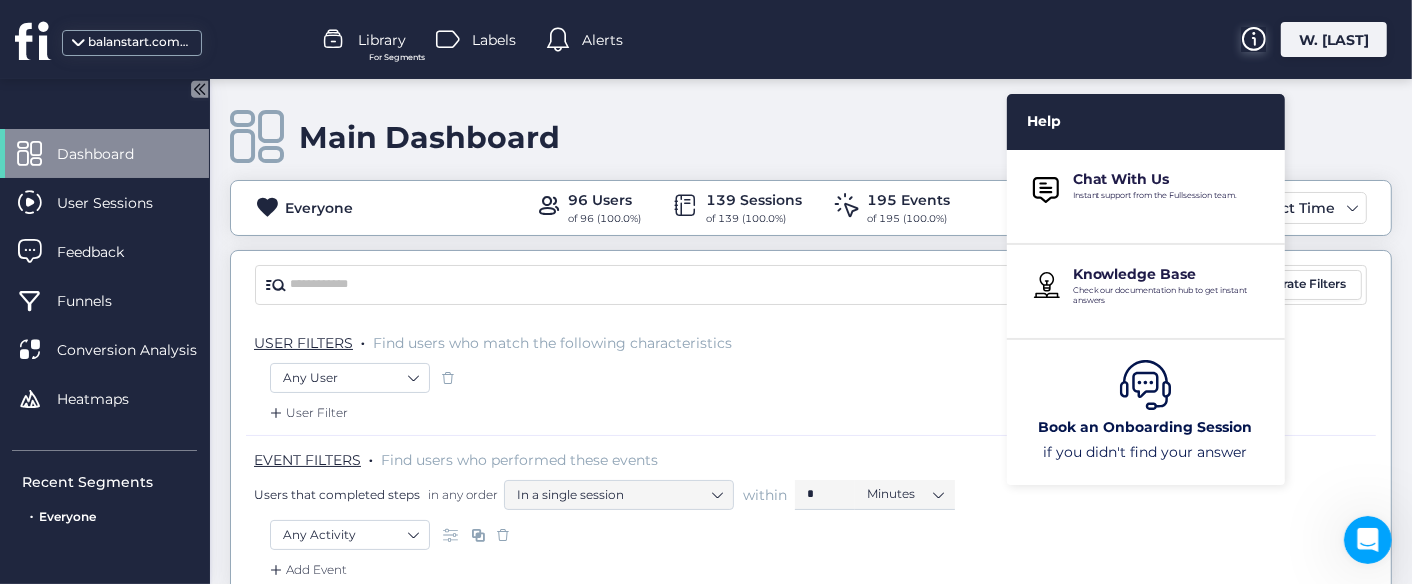 click 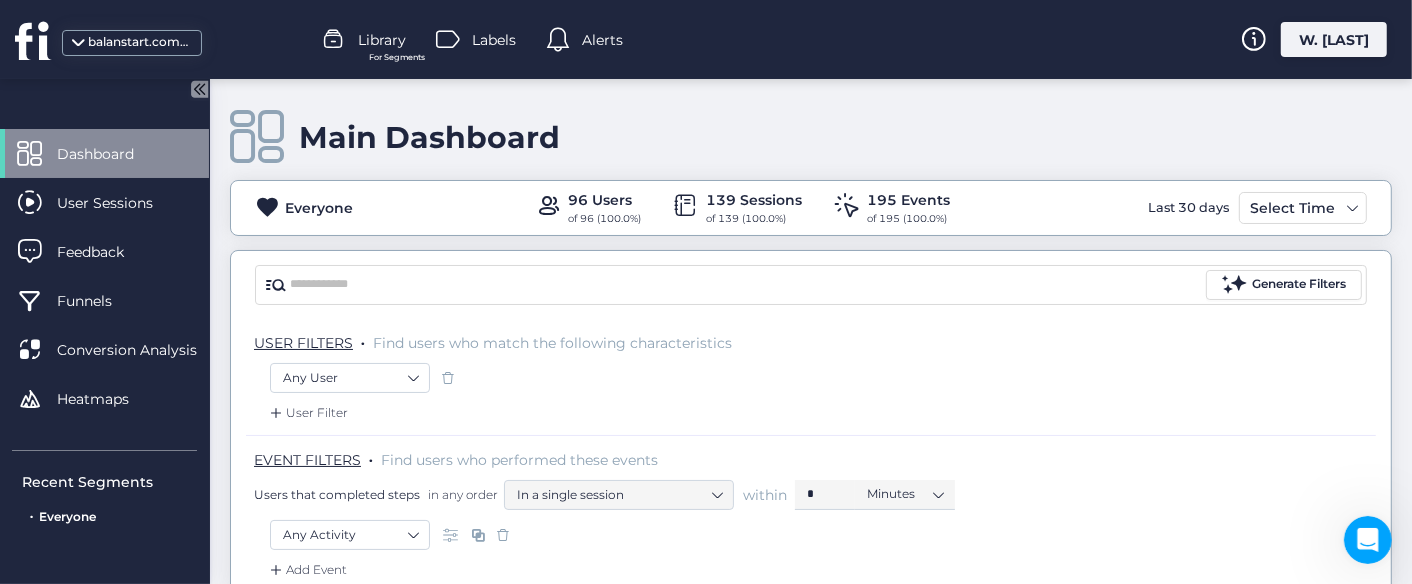 click on "W. [LAST]" 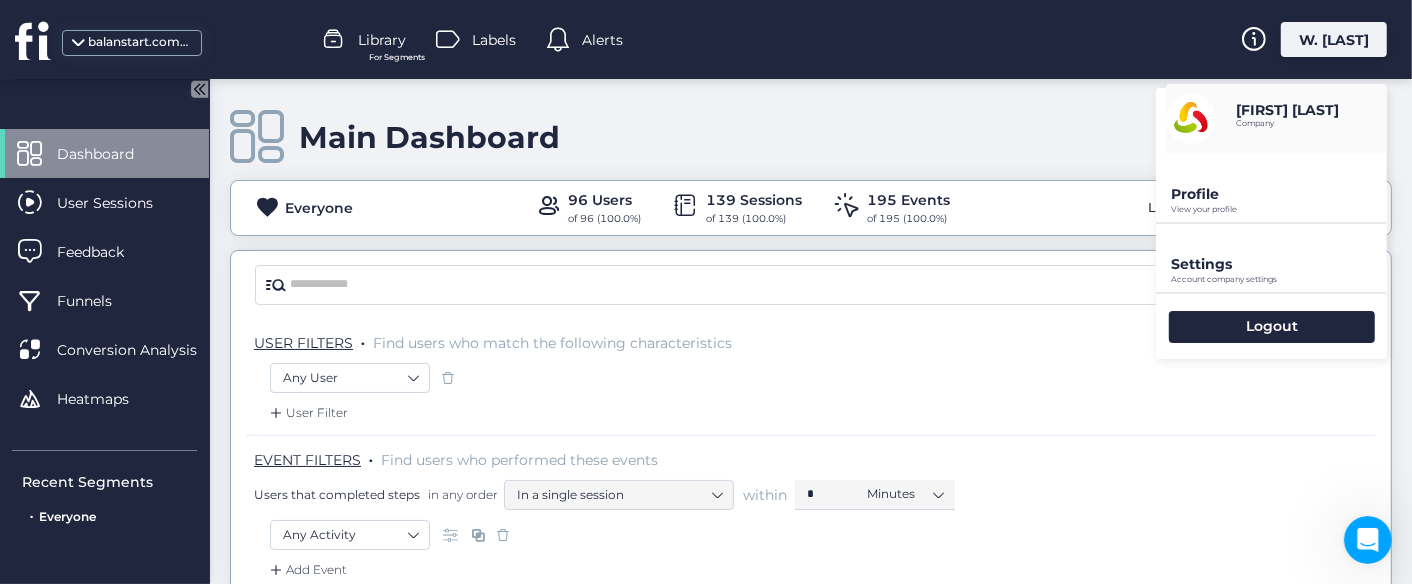 click on "Settings" at bounding box center [1279, 194] 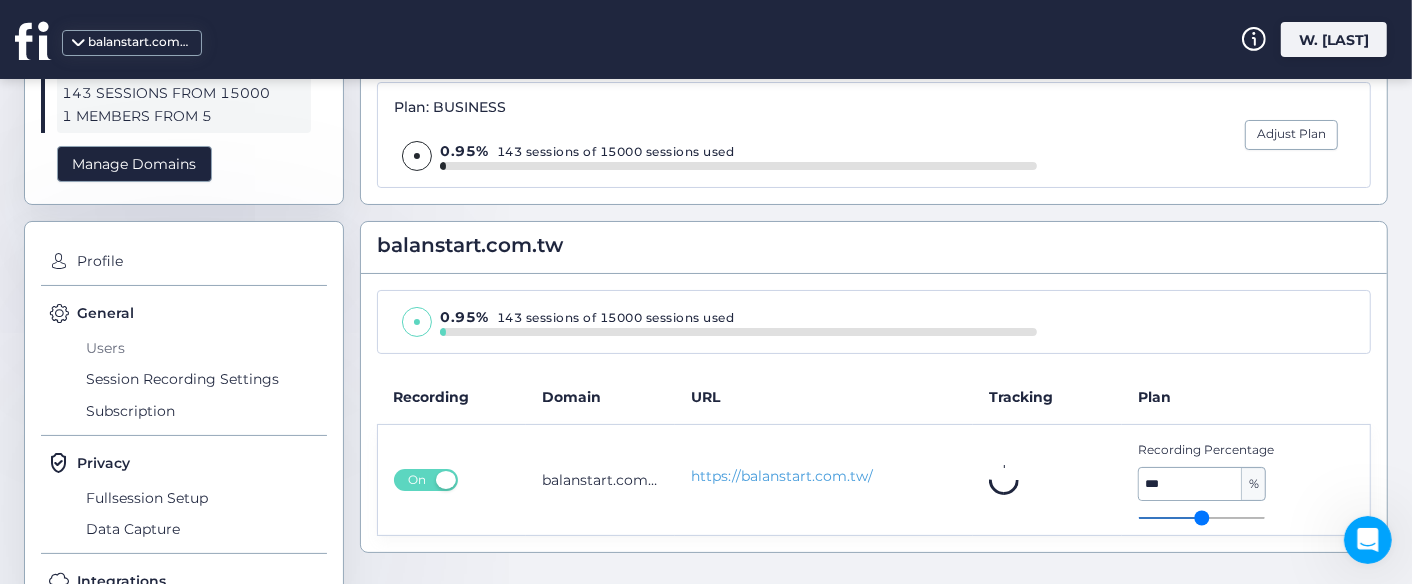 scroll, scrollTop: 225, scrollLeft: 0, axis: vertical 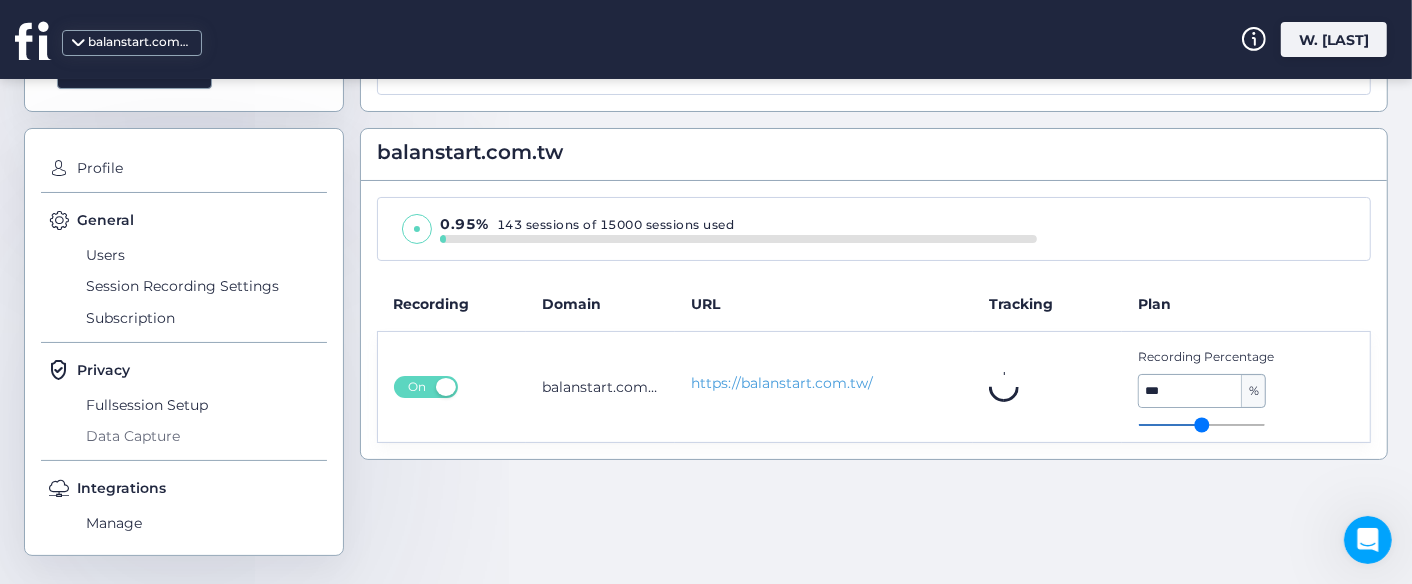 click on "Data Capture" 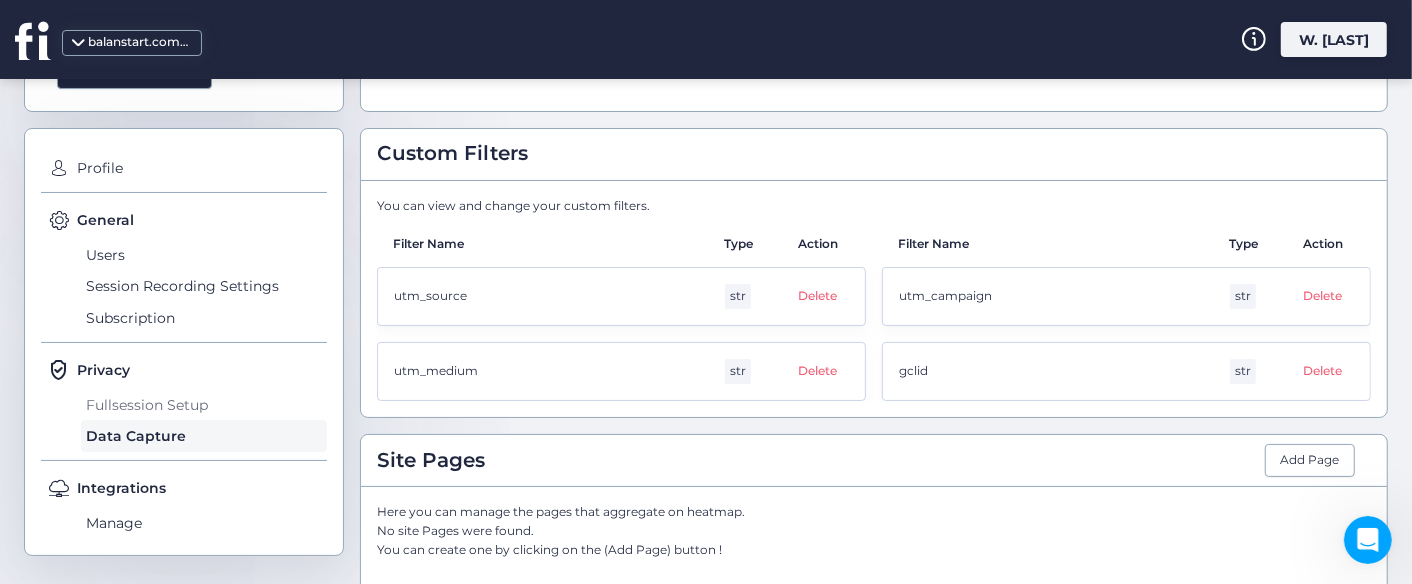 click on "Fullsession Setup" 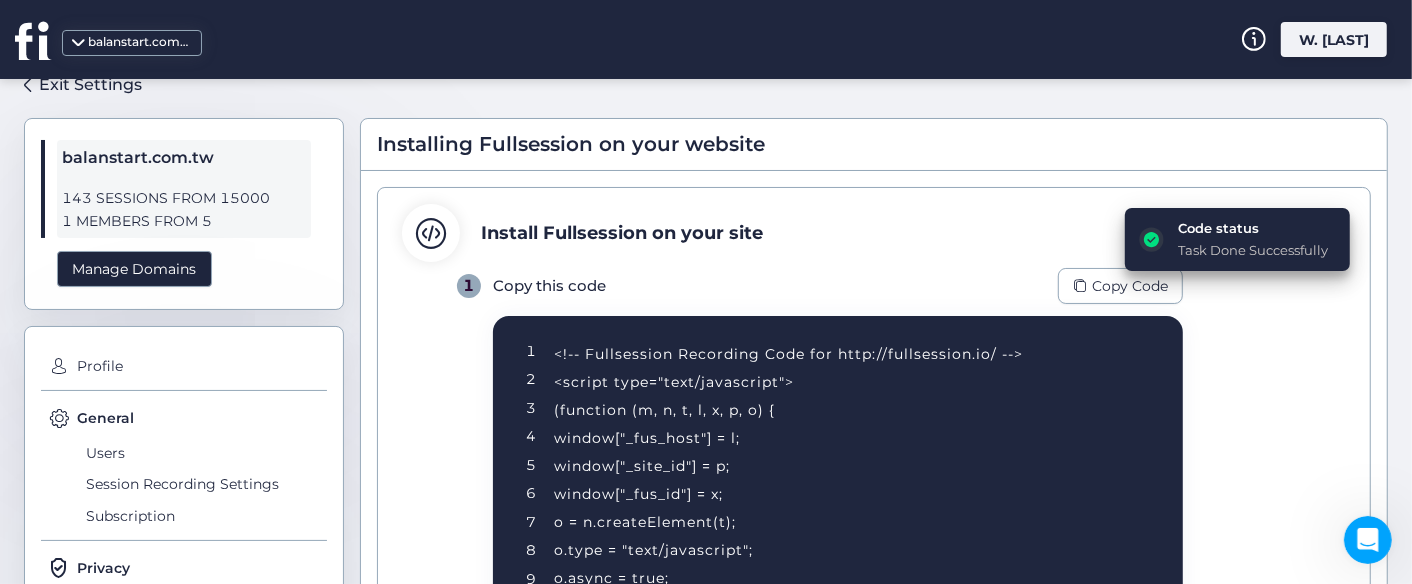 scroll, scrollTop: 0, scrollLeft: 0, axis: both 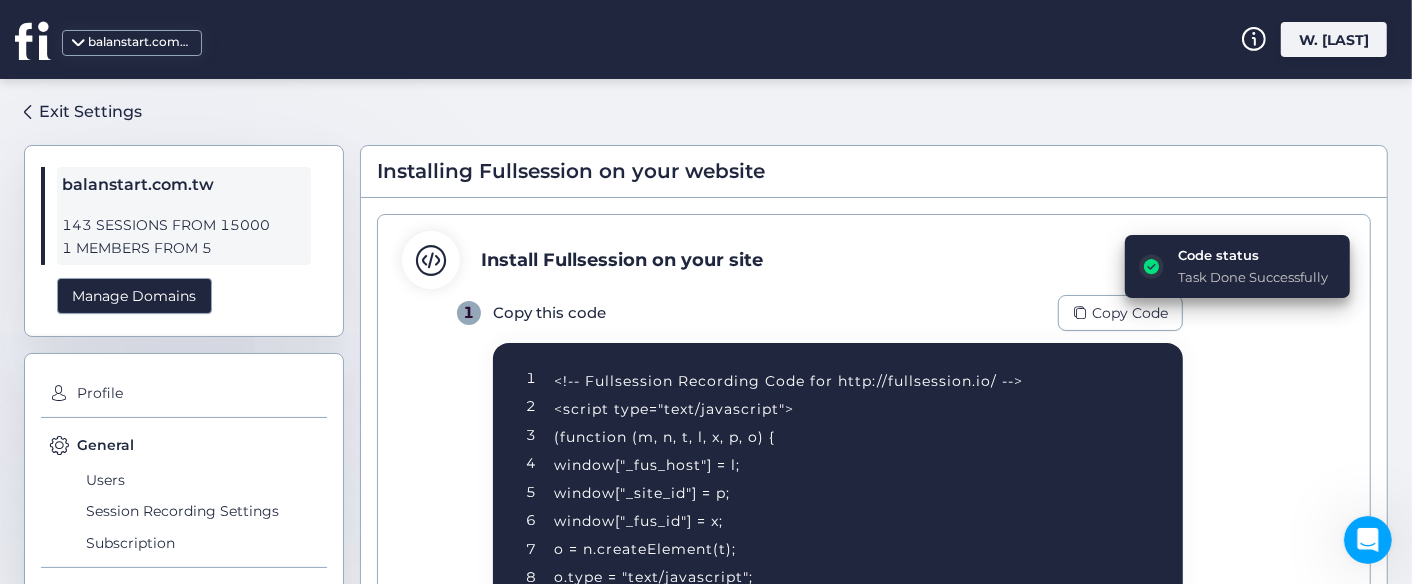 click on "Code status" 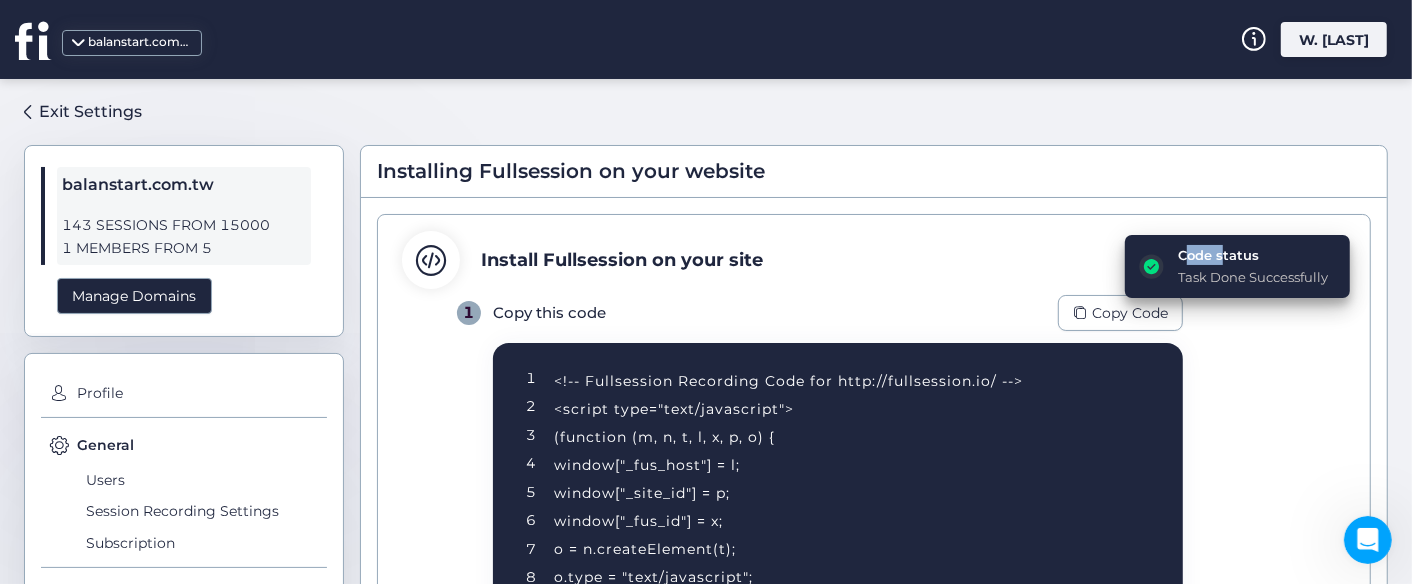 drag, startPoint x: 1127, startPoint y: 263, endPoint x: 1204, endPoint y: 264, distance: 77.00649 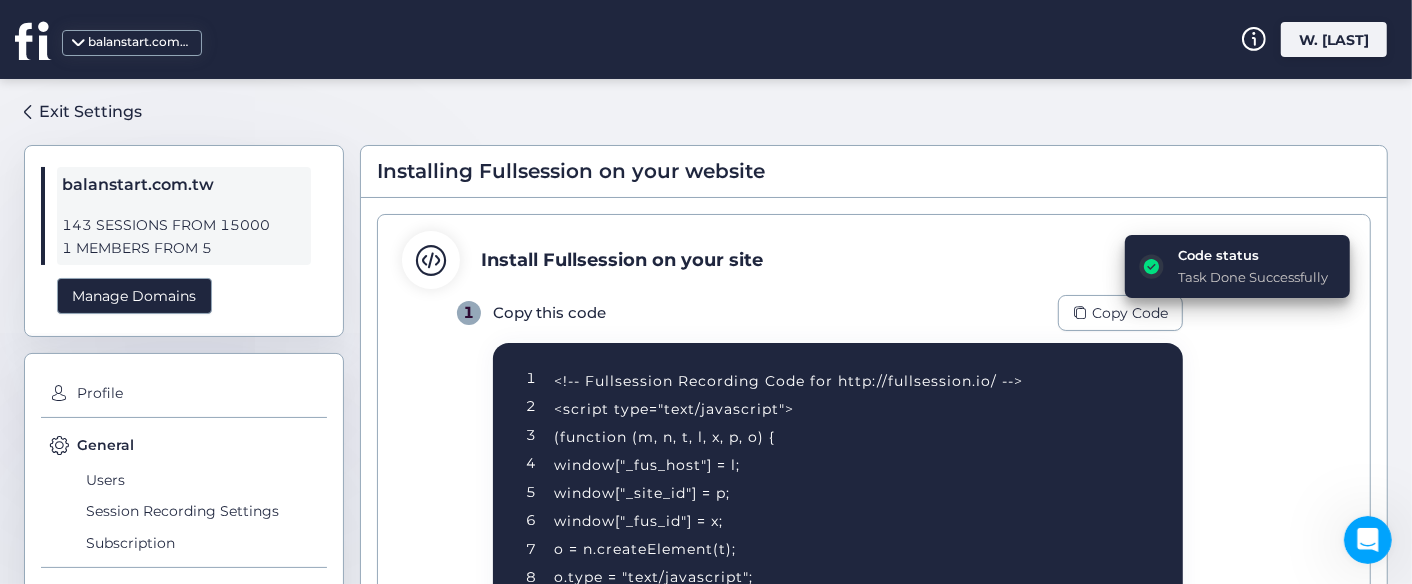 click on "Code status" 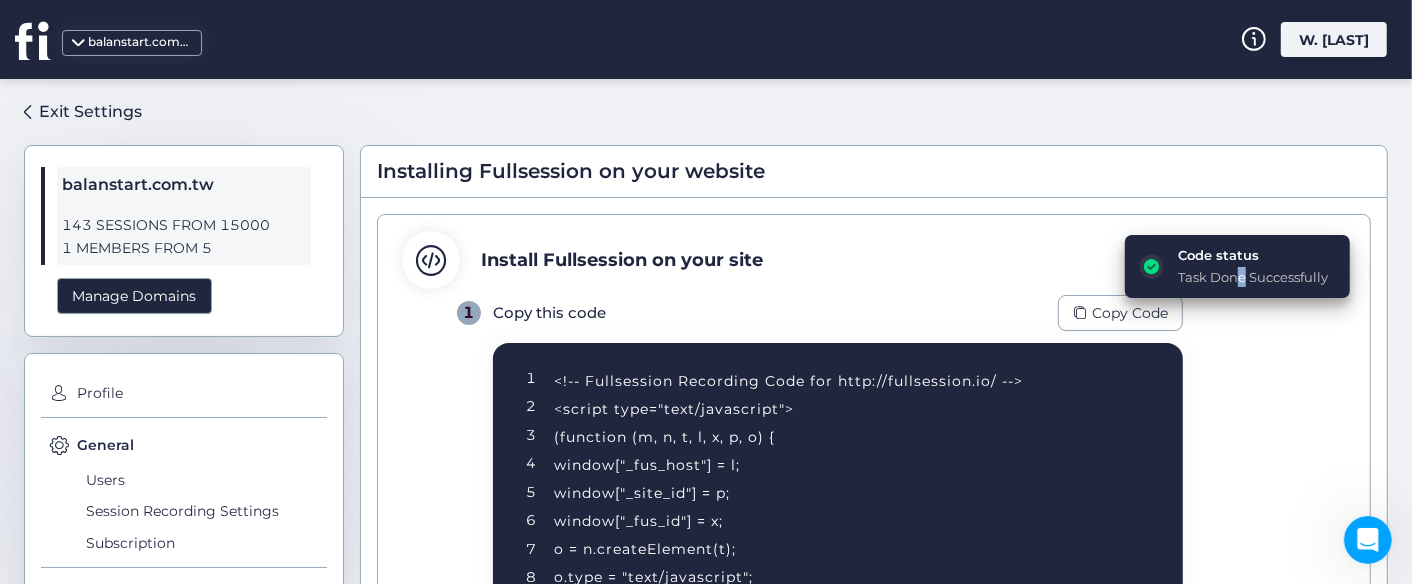 drag, startPoint x: 1219, startPoint y: 280, endPoint x: 1216, endPoint y: 269, distance: 11.401754 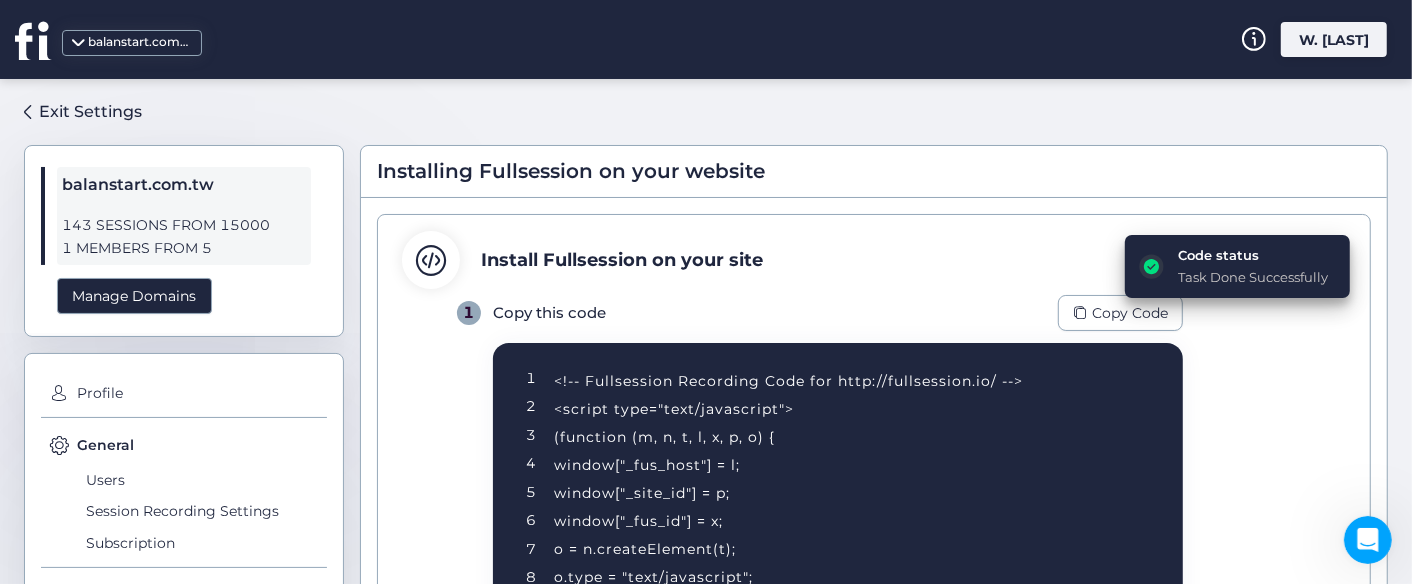 click on "Install Fullsession on your site" 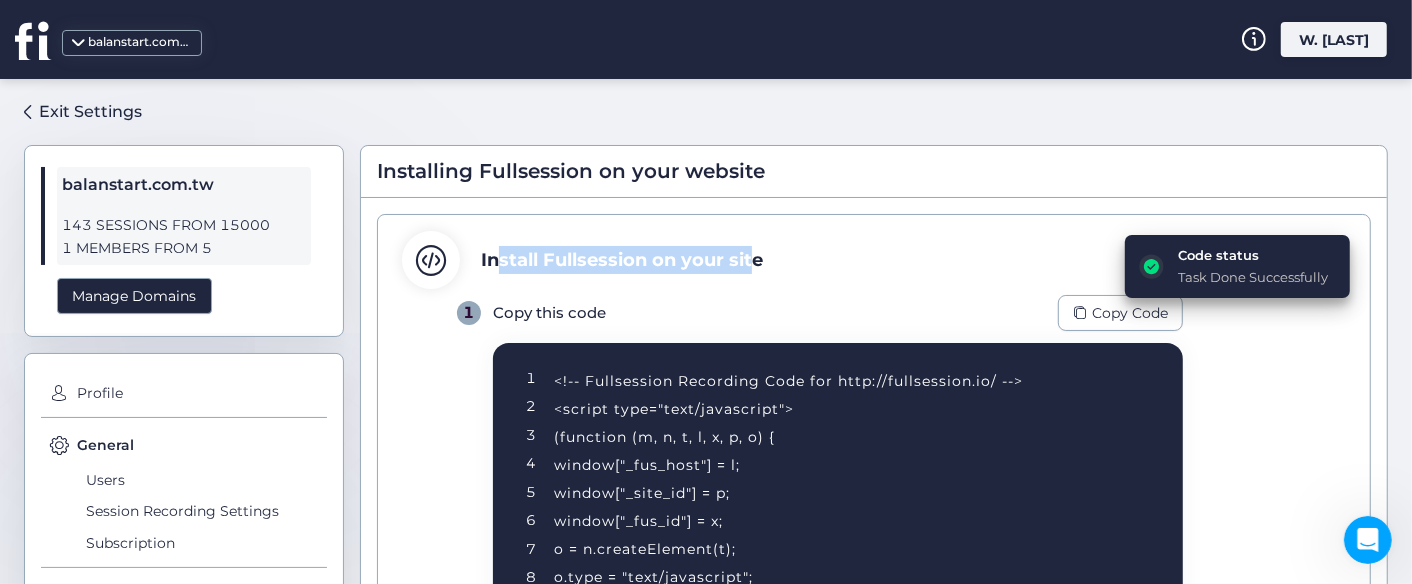drag, startPoint x: 494, startPoint y: 256, endPoint x: 754, endPoint y: 256, distance: 260 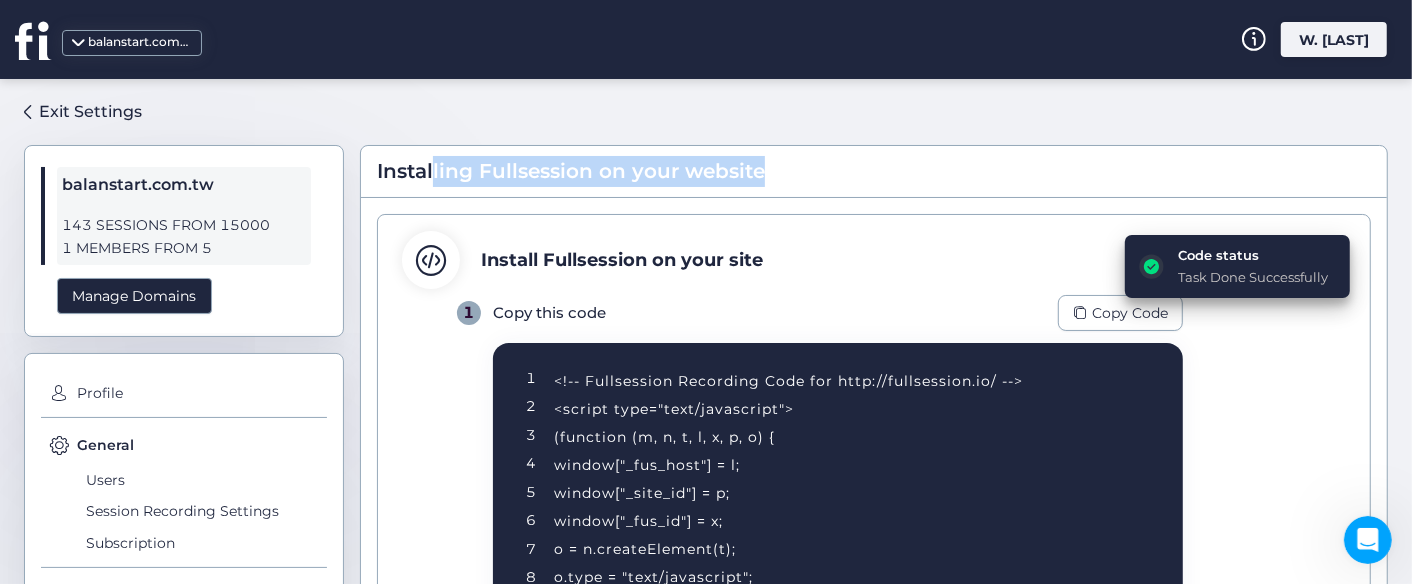 drag, startPoint x: 434, startPoint y: 175, endPoint x: 833, endPoint y: 178, distance: 399.0113 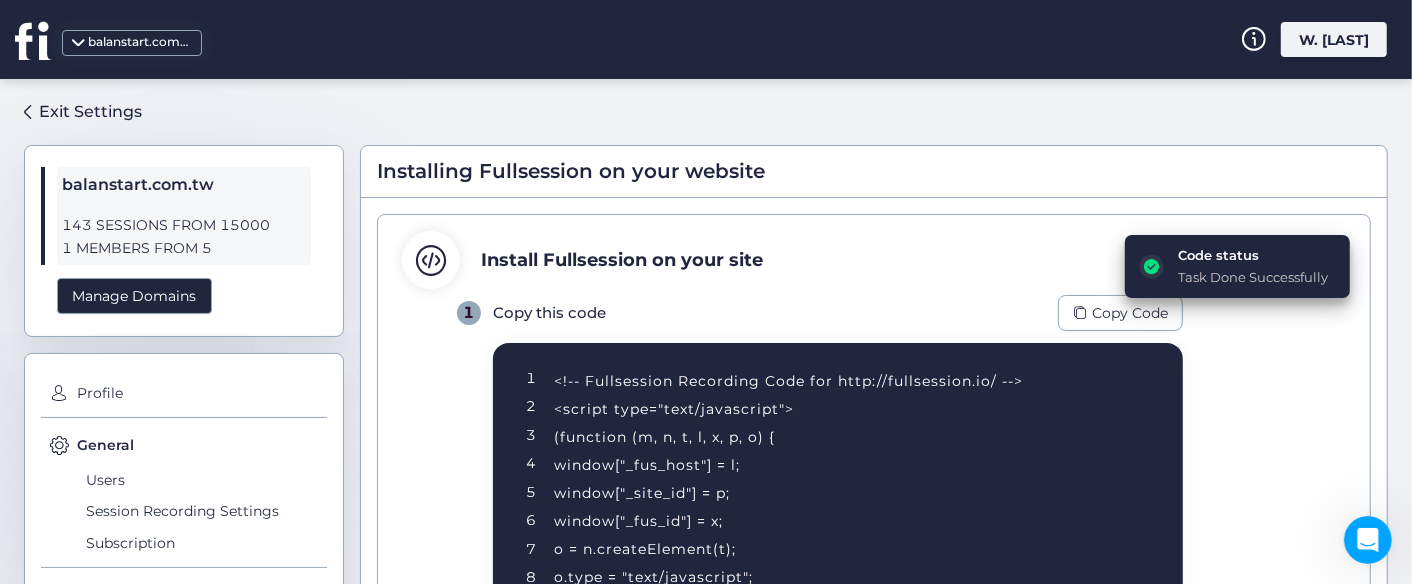 click on "Install Fullsession on your site" 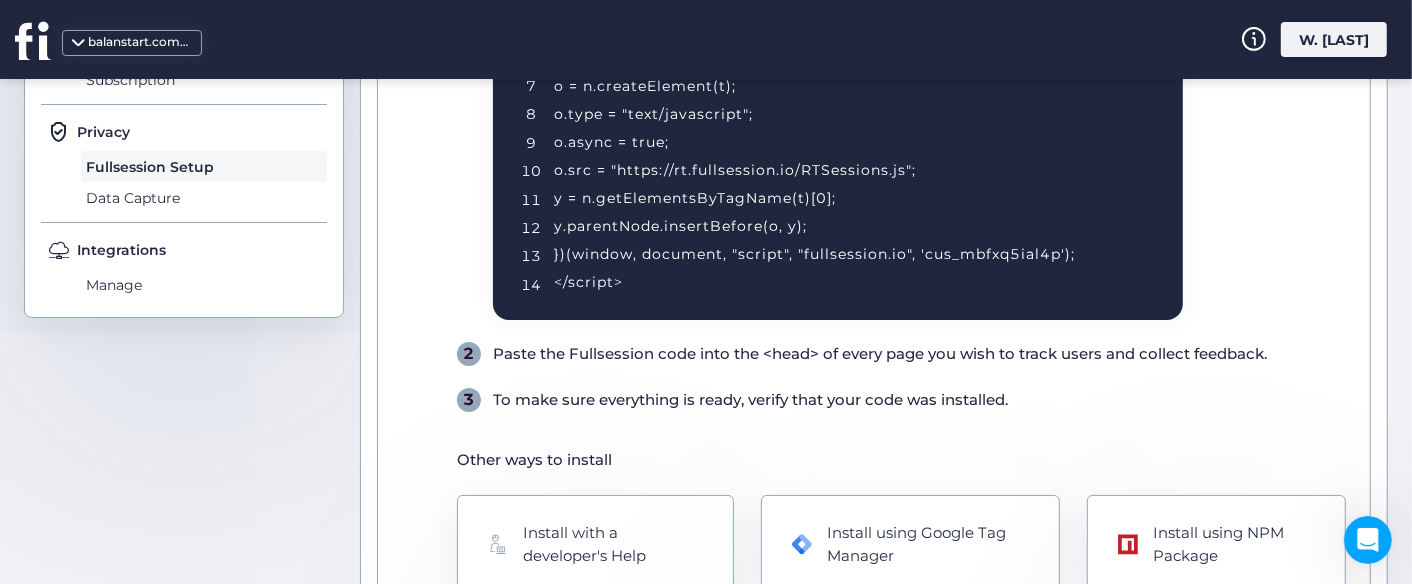 scroll, scrollTop: 533, scrollLeft: 0, axis: vertical 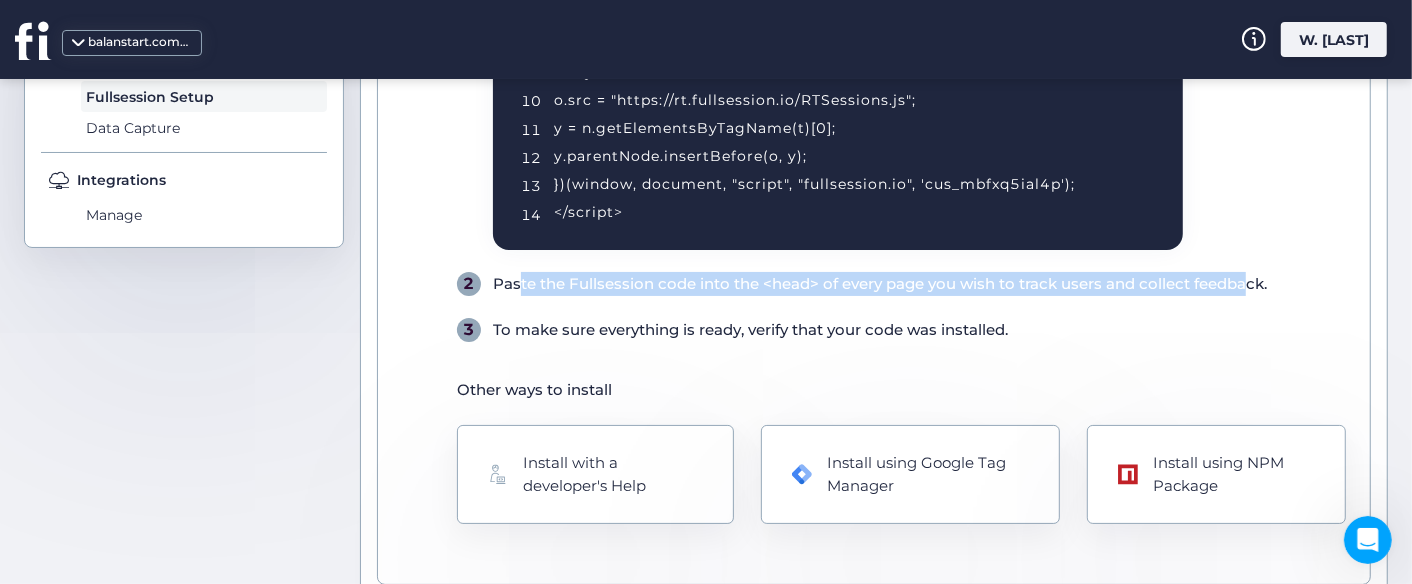 drag, startPoint x: 515, startPoint y: 280, endPoint x: 1235, endPoint y: 296, distance: 720.17773 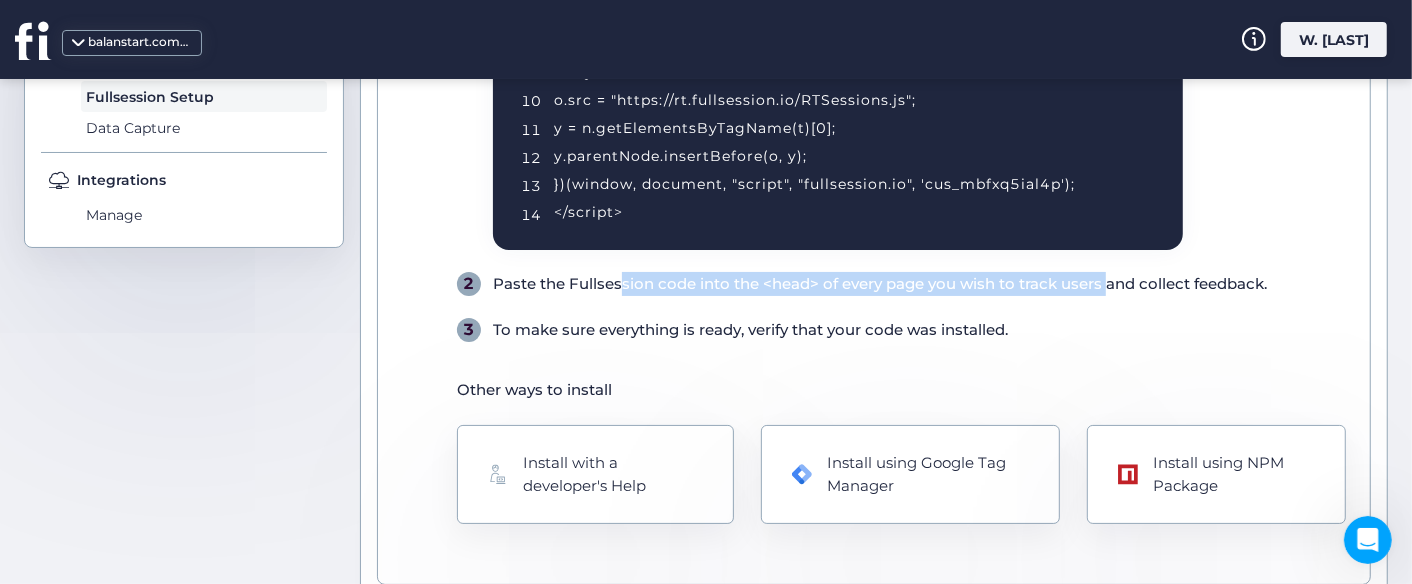drag, startPoint x: 1101, startPoint y: 278, endPoint x: 616, endPoint y: 278, distance: 485 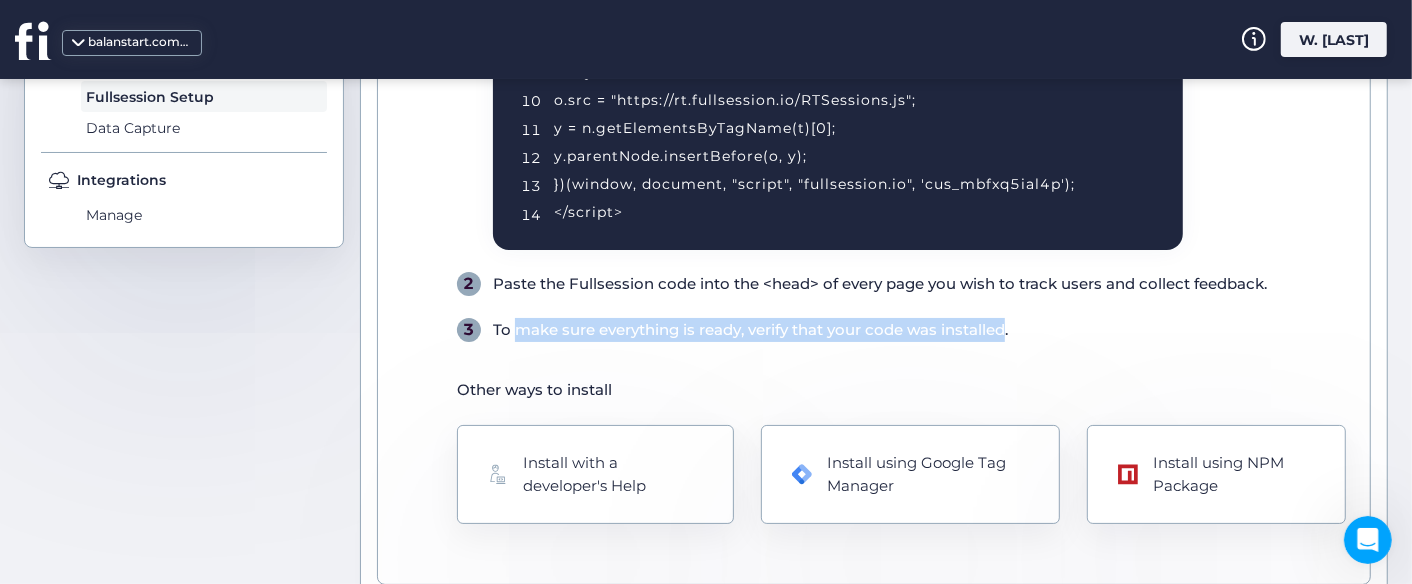 drag, startPoint x: 507, startPoint y: 333, endPoint x: 998, endPoint y: 334, distance: 491.001 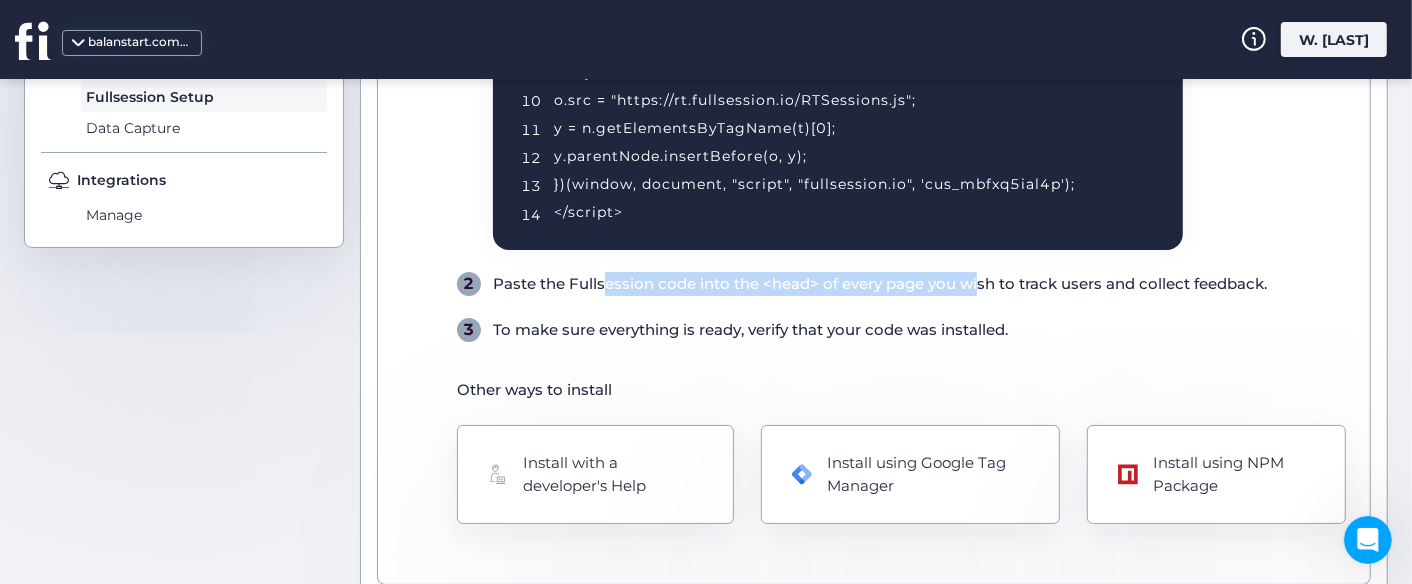 drag, startPoint x: 598, startPoint y: 272, endPoint x: 968, endPoint y: 277, distance: 370.03378 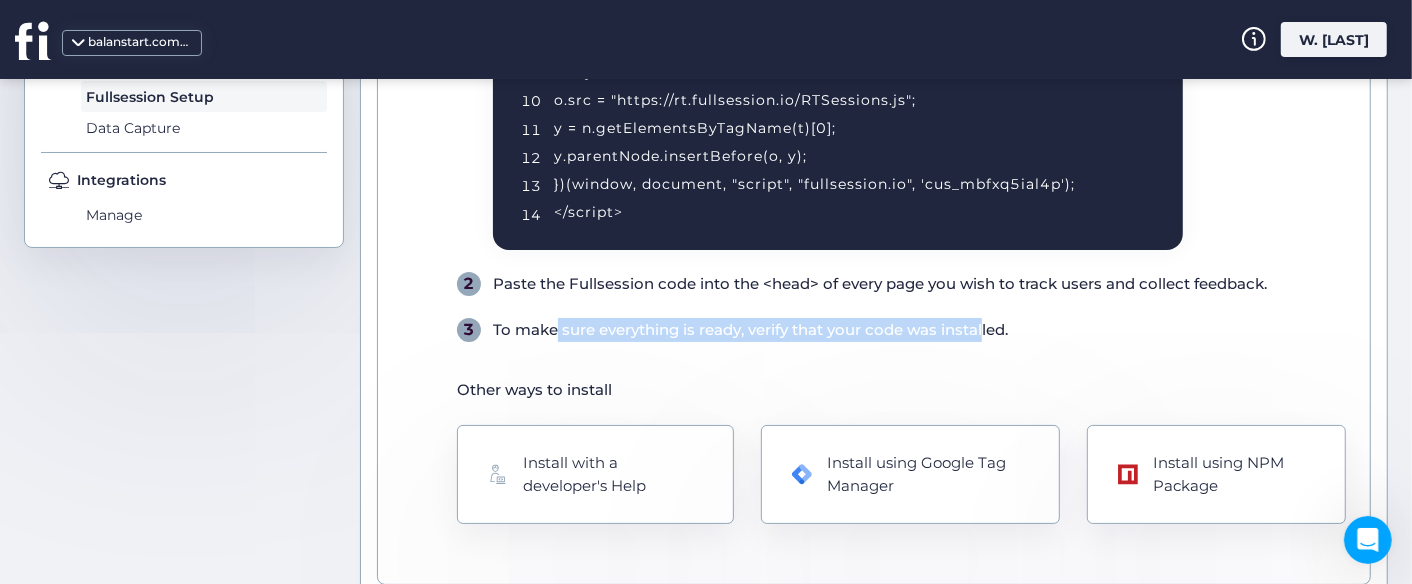 drag, startPoint x: 545, startPoint y: 336, endPoint x: 980, endPoint y: 336, distance: 435 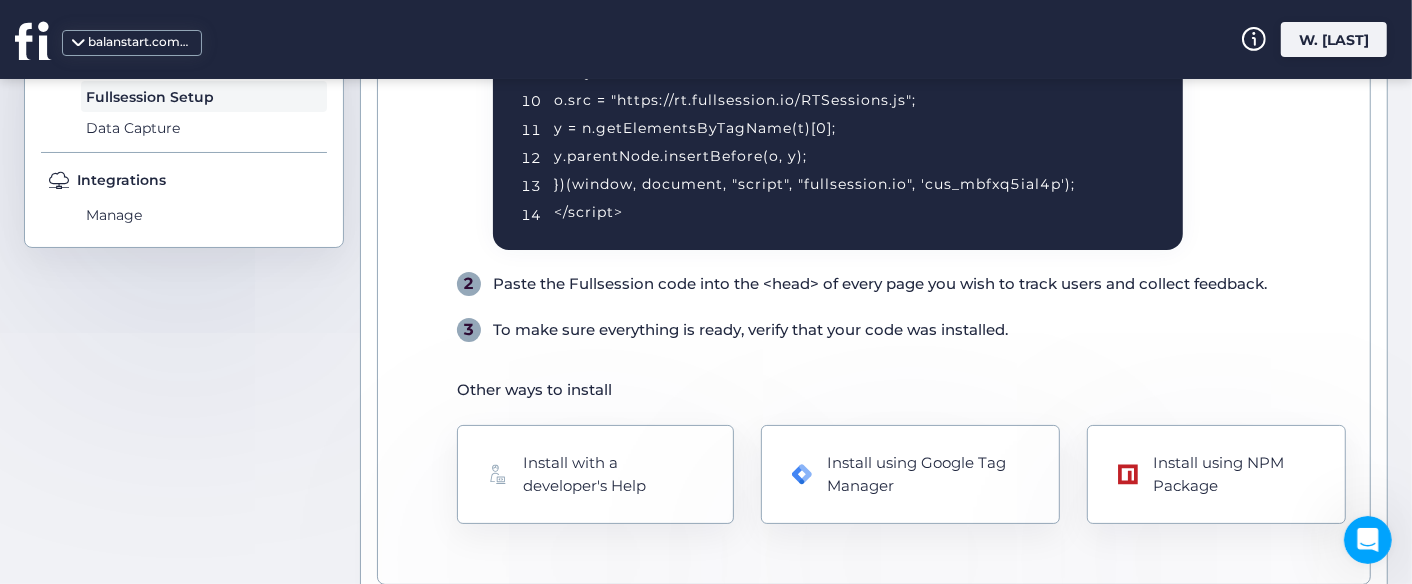 drag, startPoint x: 592, startPoint y: 282, endPoint x: 609, endPoint y: 322, distance: 43.462627 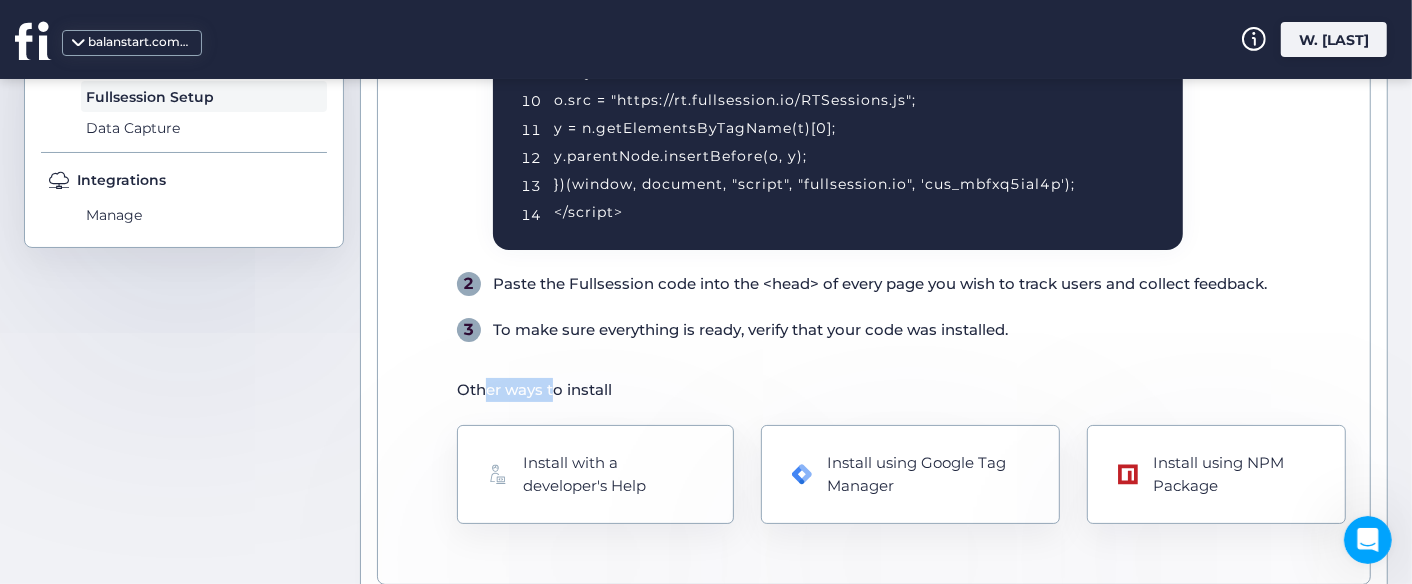 drag, startPoint x: 481, startPoint y: 394, endPoint x: 700, endPoint y: 389, distance: 219.05707 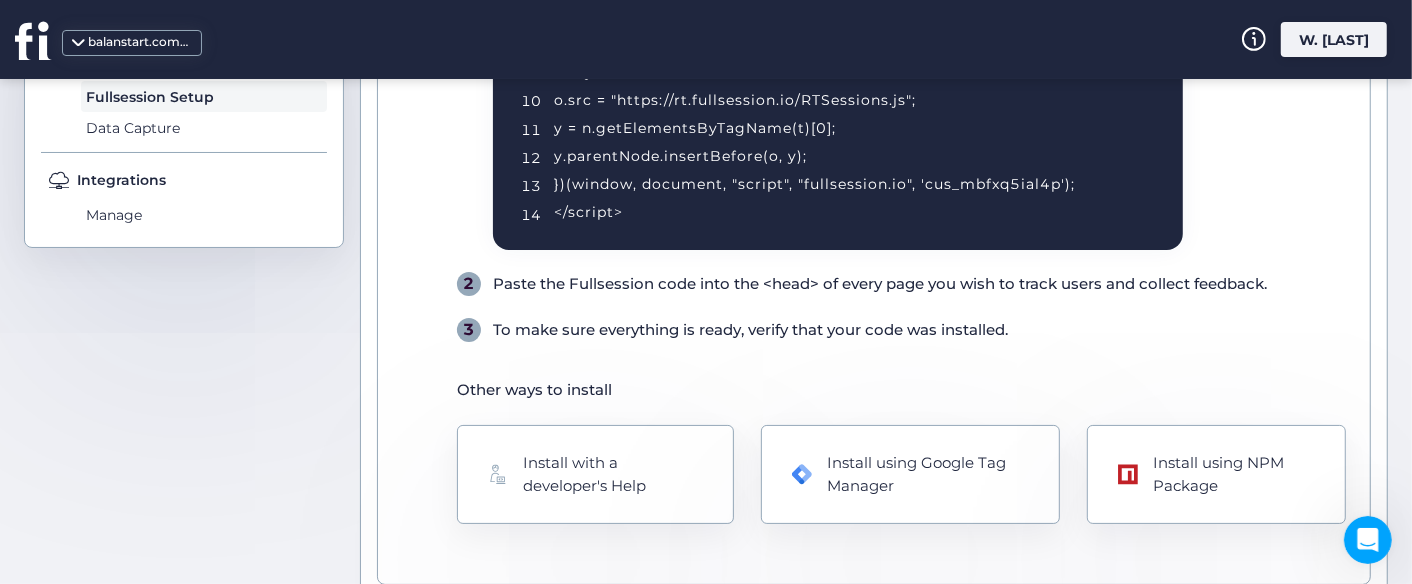 click on "Other ways to install" 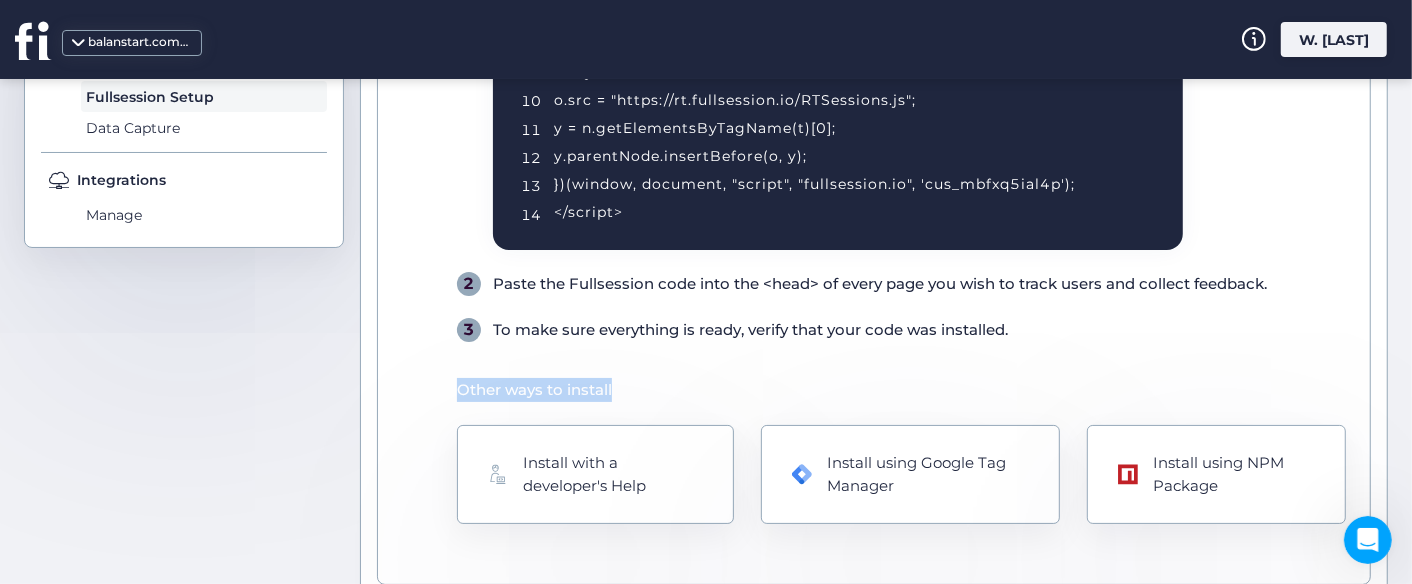 drag, startPoint x: 458, startPoint y: 389, endPoint x: 654, endPoint y: 387, distance: 196.01021 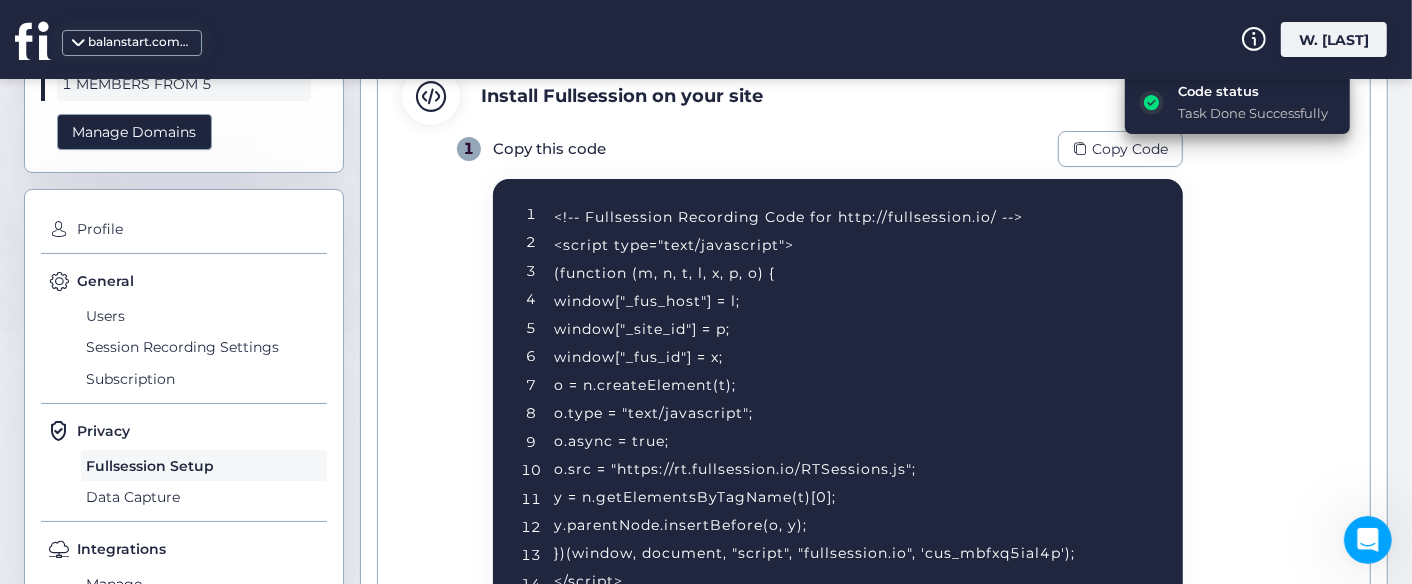 scroll, scrollTop: 0, scrollLeft: 0, axis: both 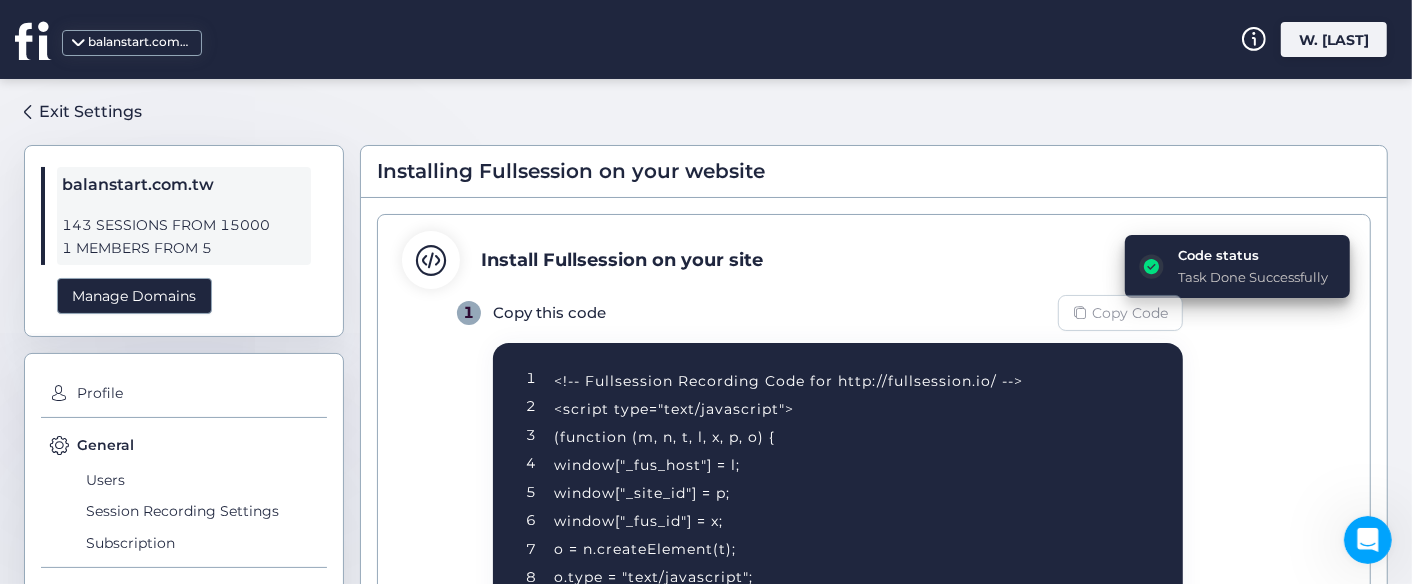 click on "Copy Code" 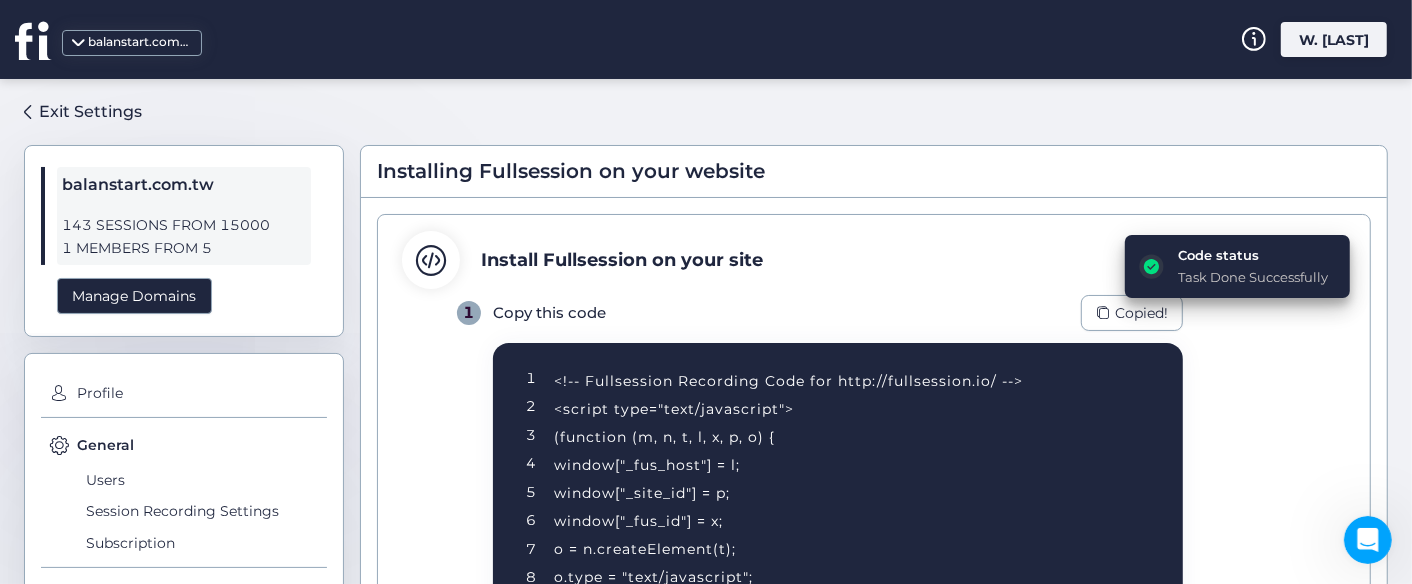 click on "Code status" 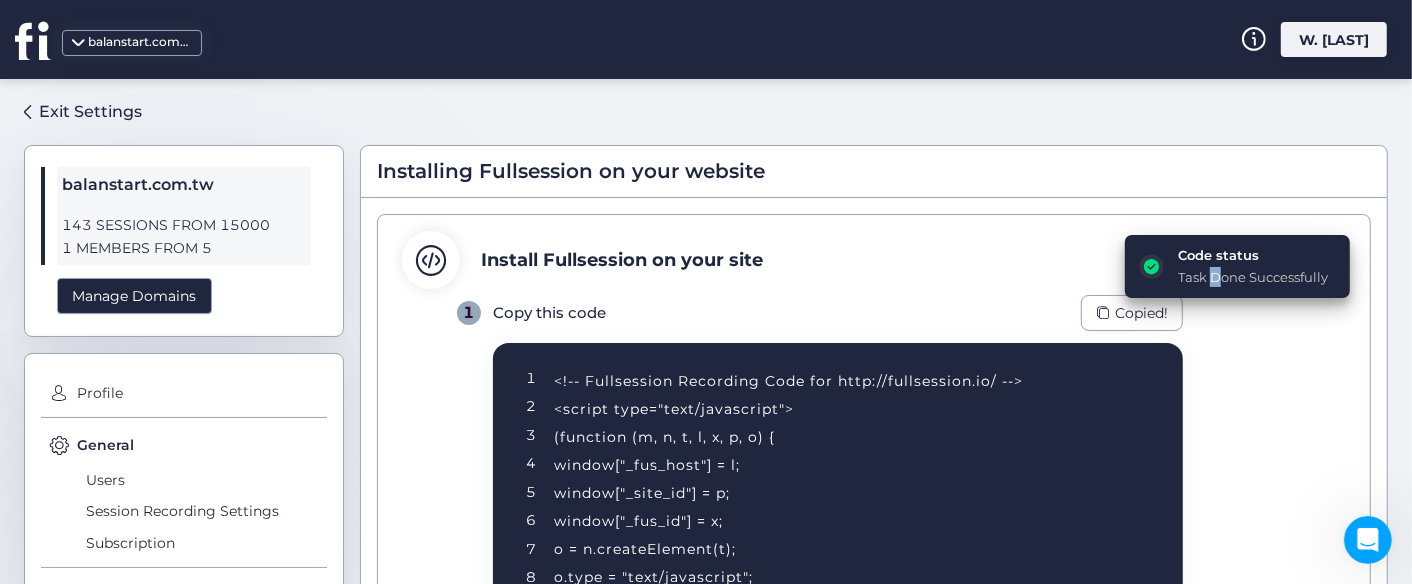 click on "Task Done Successfully" 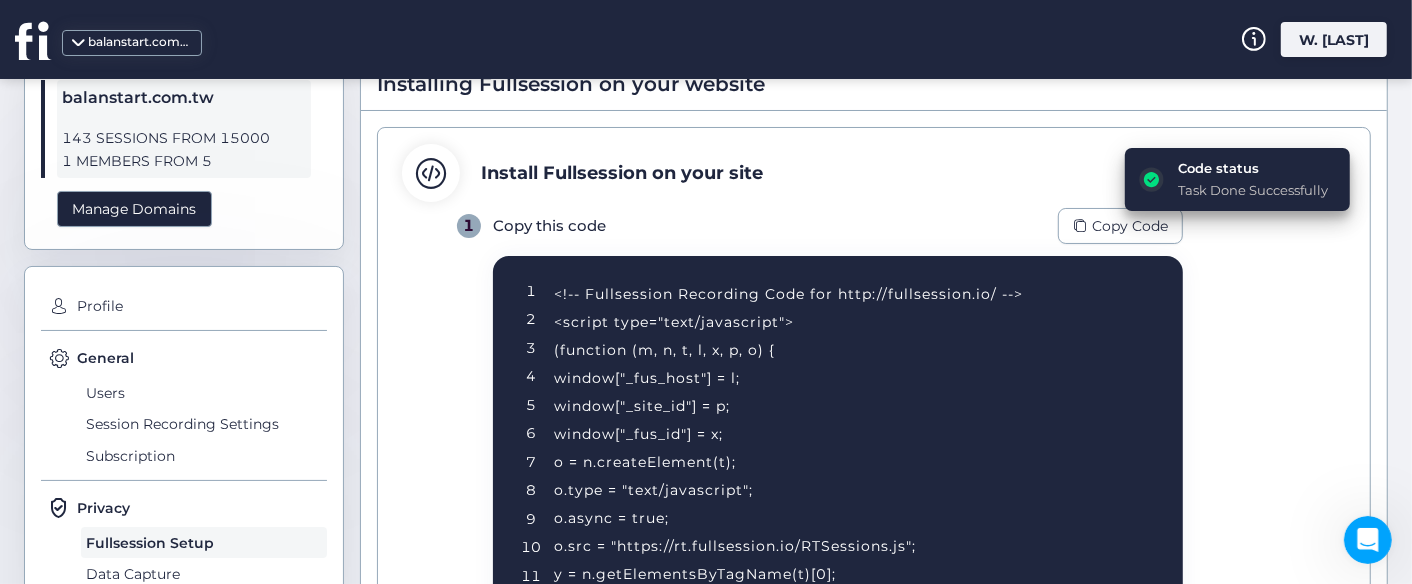 scroll, scrollTop: 132, scrollLeft: 0, axis: vertical 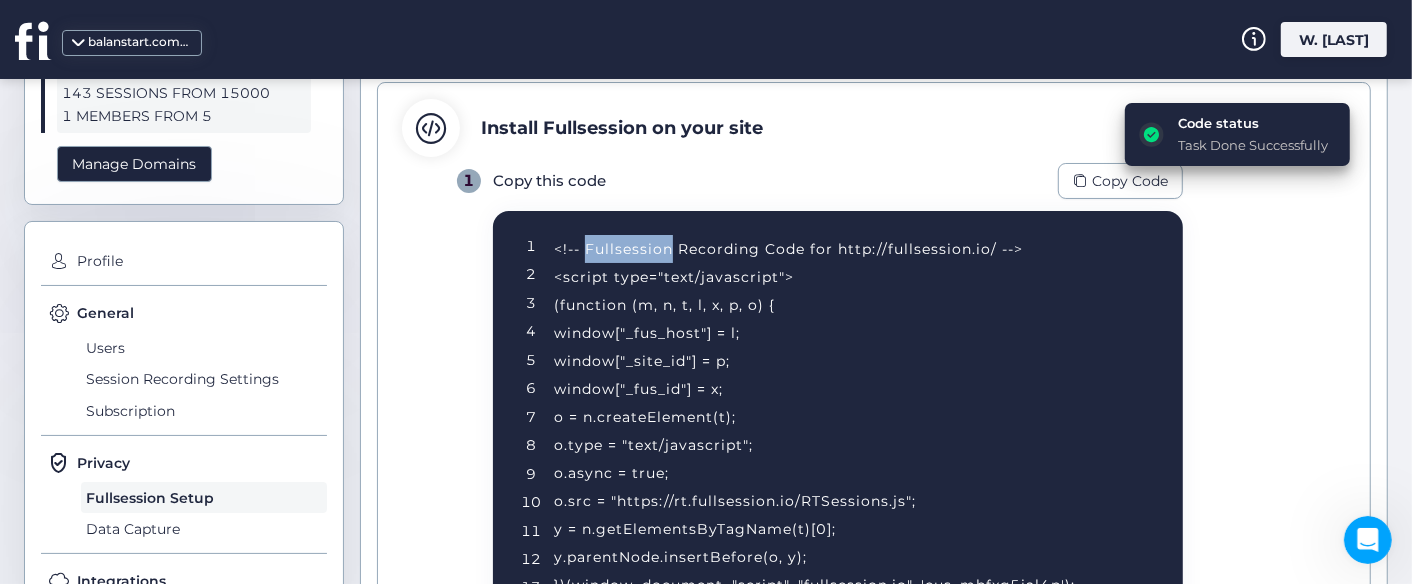 drag, startPoint x: 583, startPoint y: 247, endPoint x: 671, endPoint y: 249, distance: 88.02273 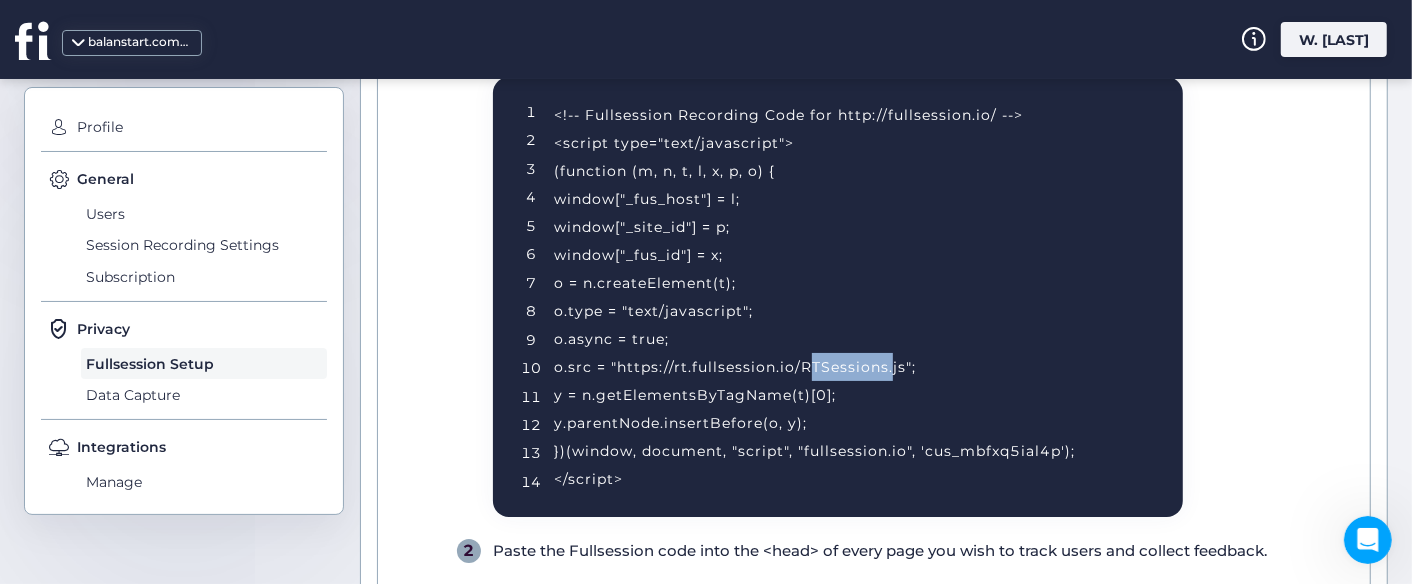 drag, startPoint x: 761, startPoint y: 364, endPoint x: 839, endPoint y: 364, distance: 78 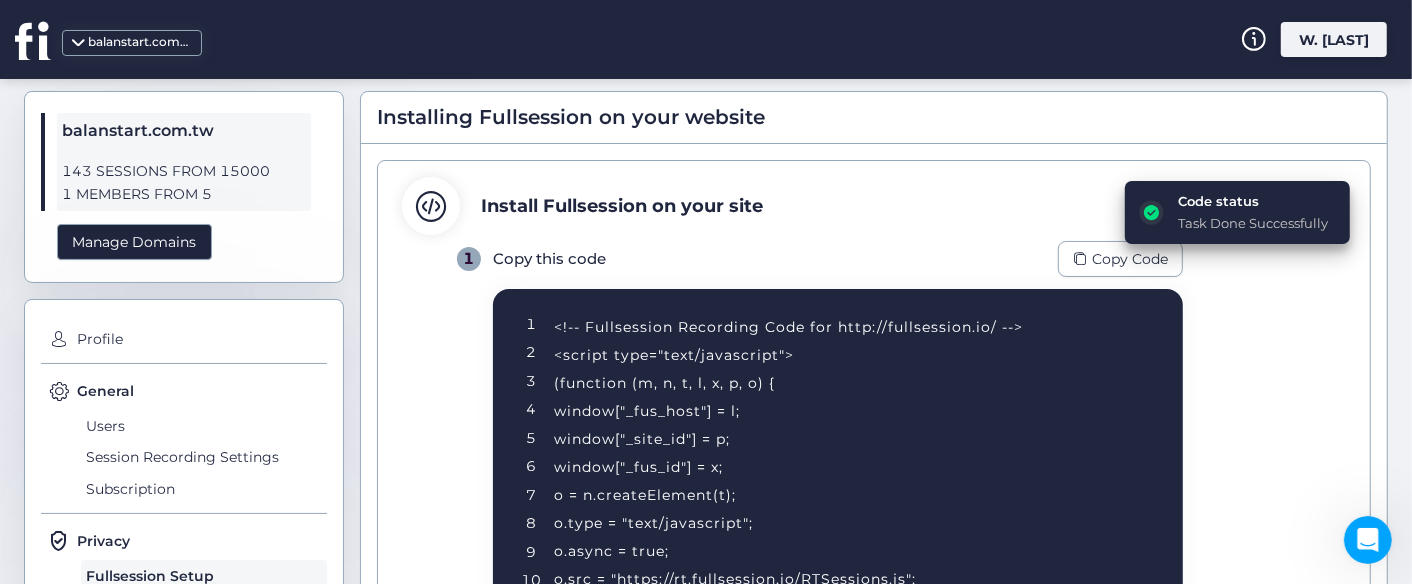 scroll, scrollTop: 0, scrollLeft: 0, axis: both 